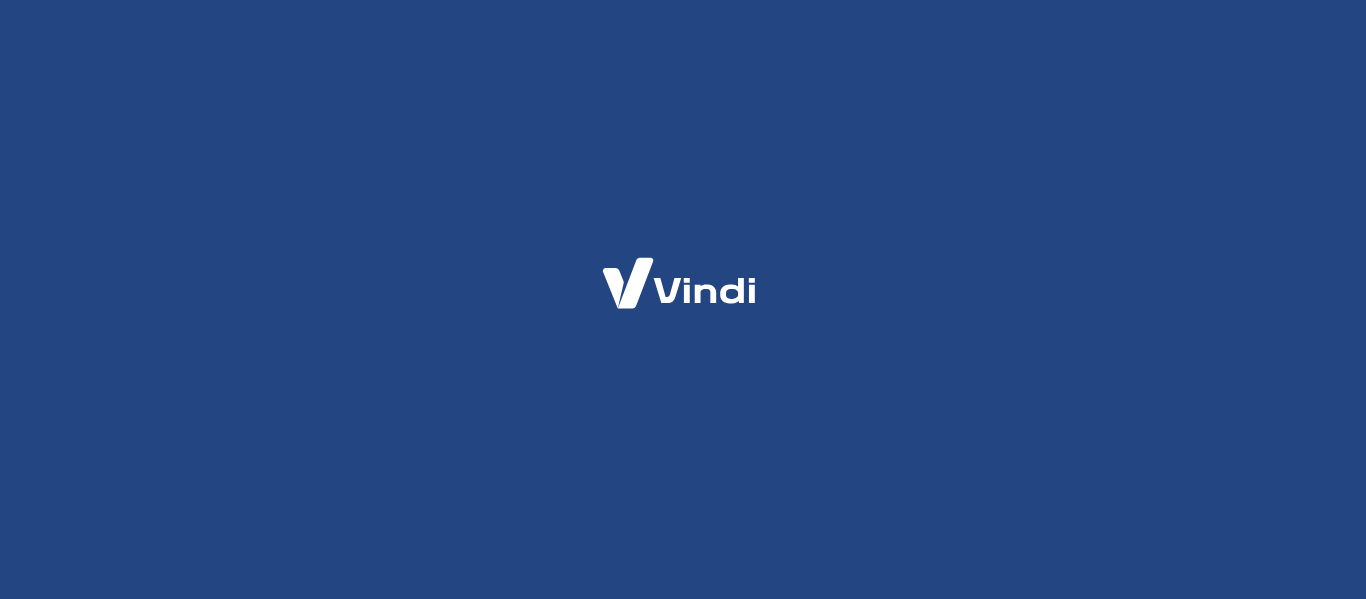 scroll, scrollTop: 0, scrollLeft: 0, axis: both 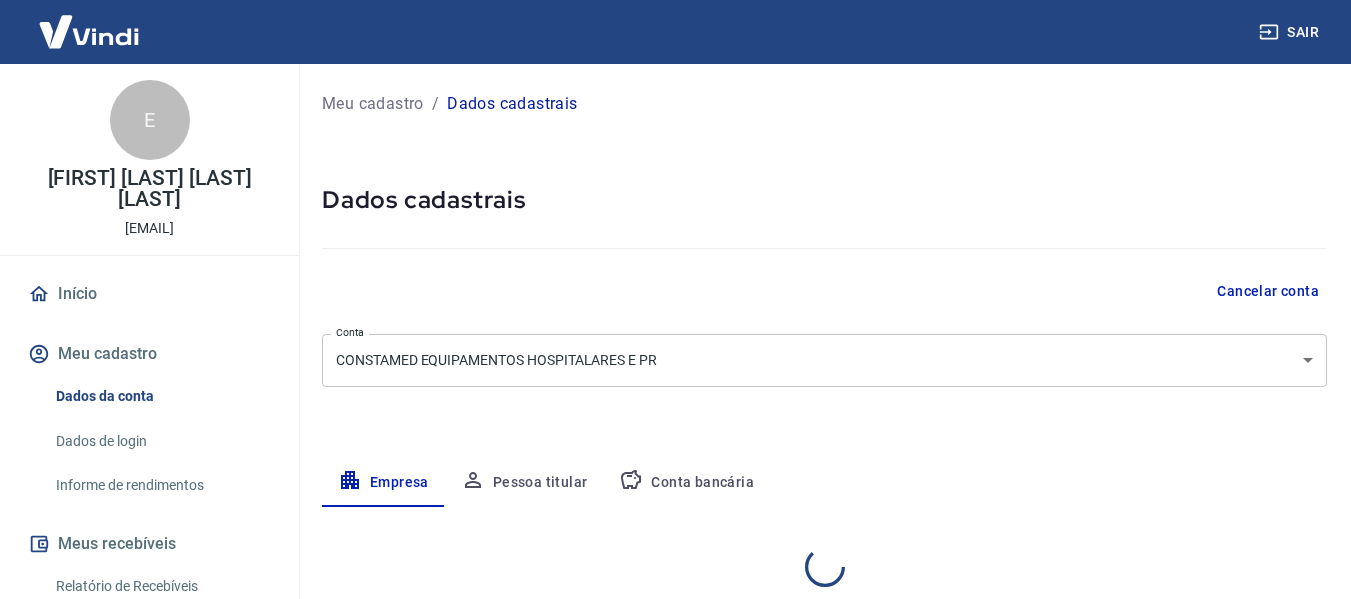 select on "SP" 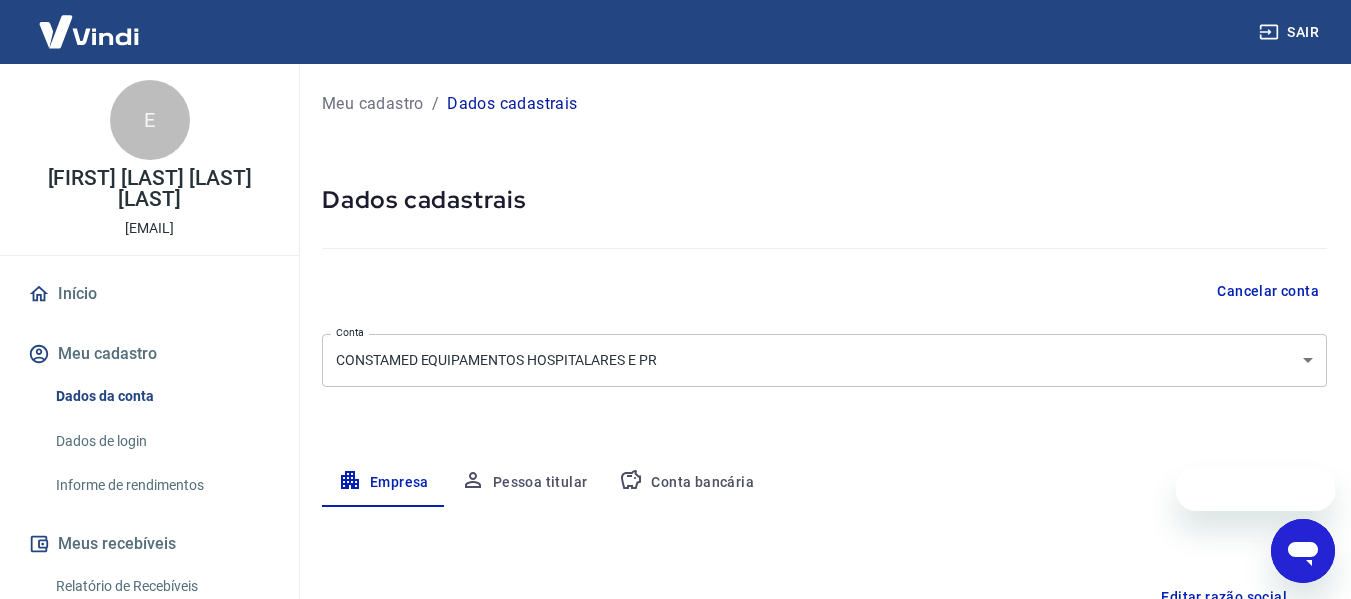 scroll, scrollTop: 0, scrollLeft: 0, axis: both 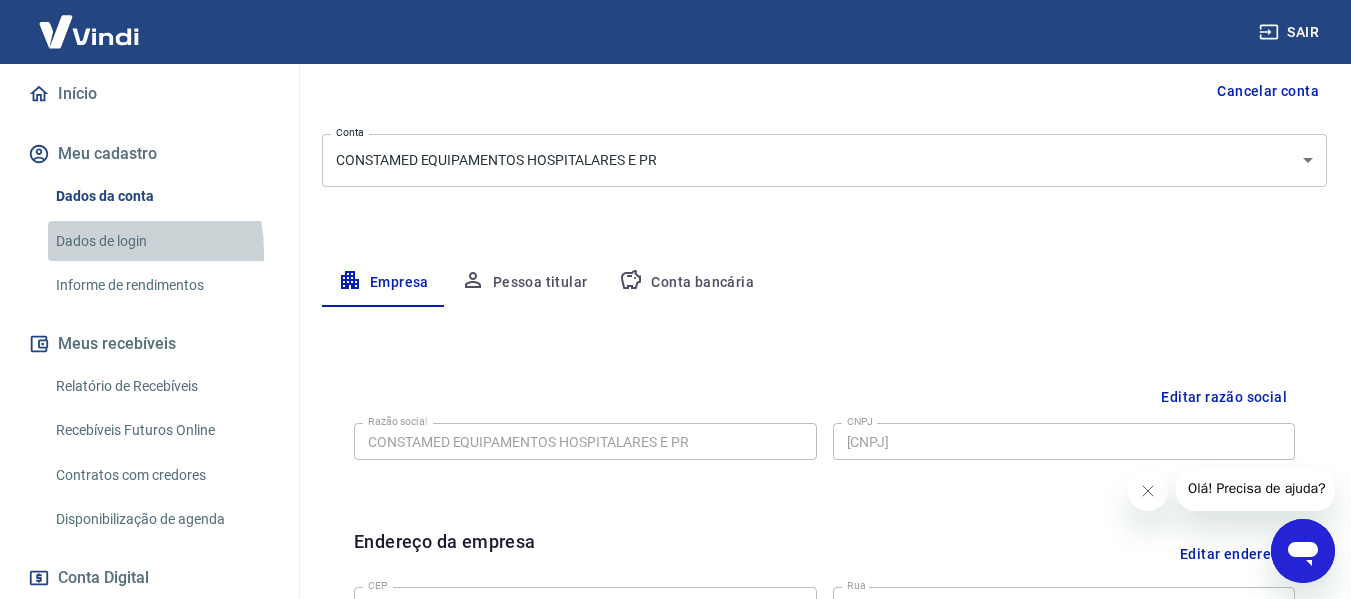 click on "Dados de login" at bounding box center [161, 241] 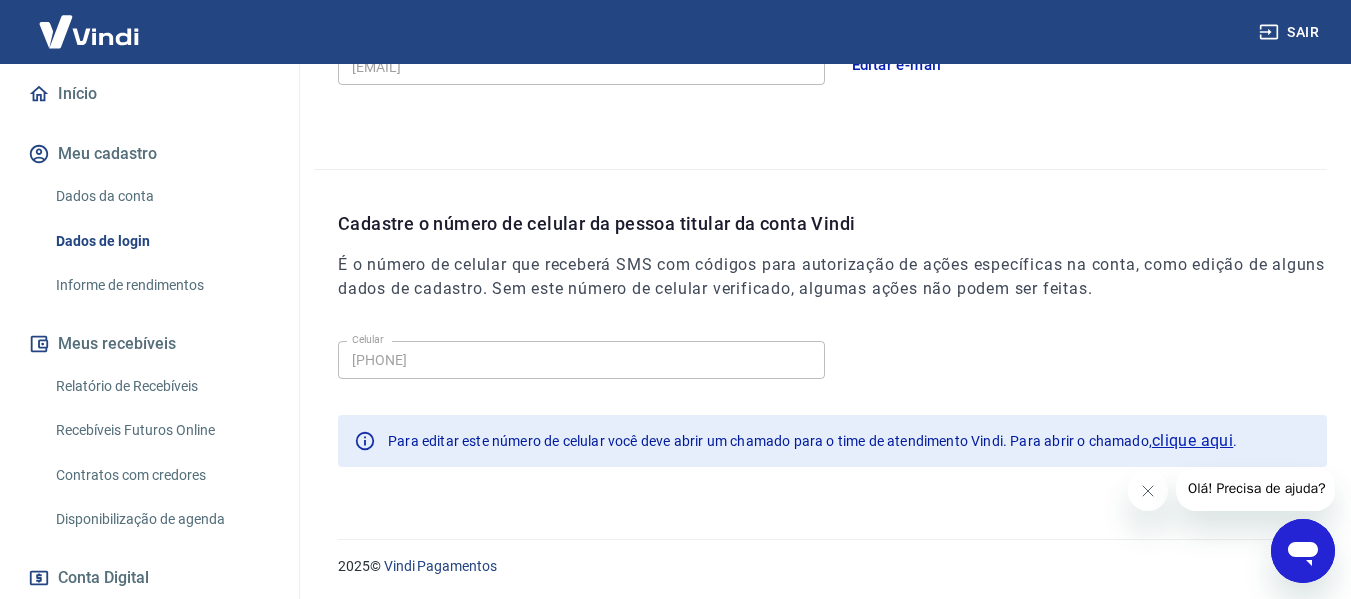 scroll, scrollTop: 666, scrollLeft: 0, axis: vertical 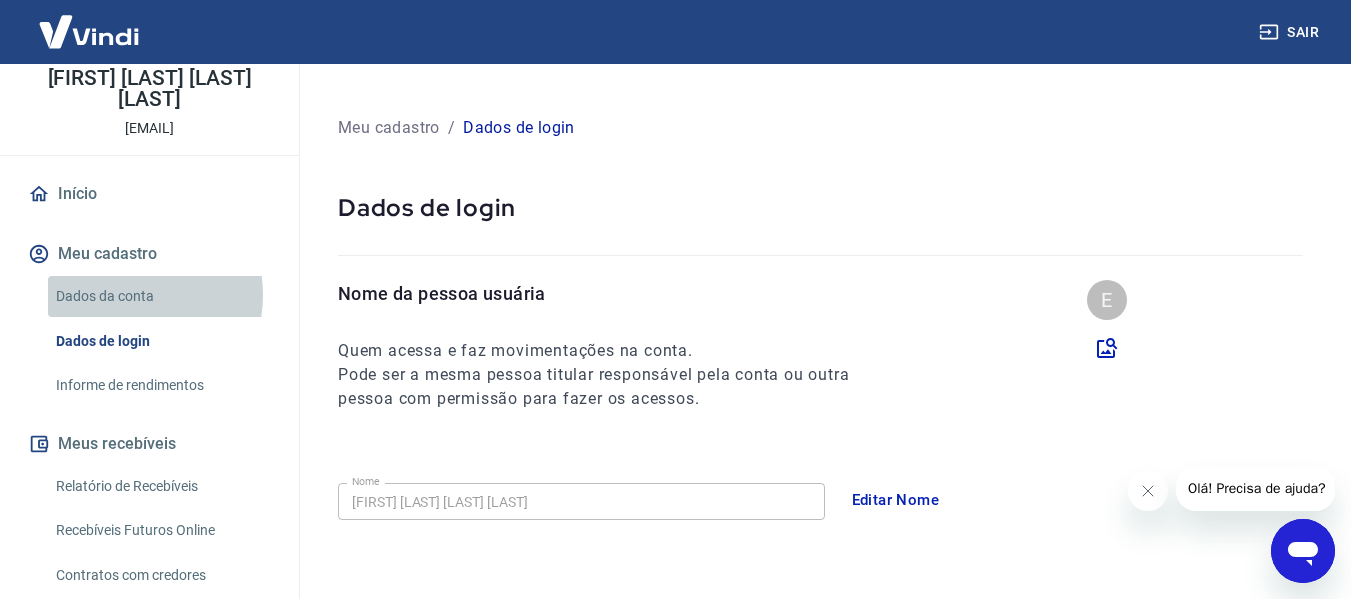 click on "Dados da conta" at bounding box center (161, 296) 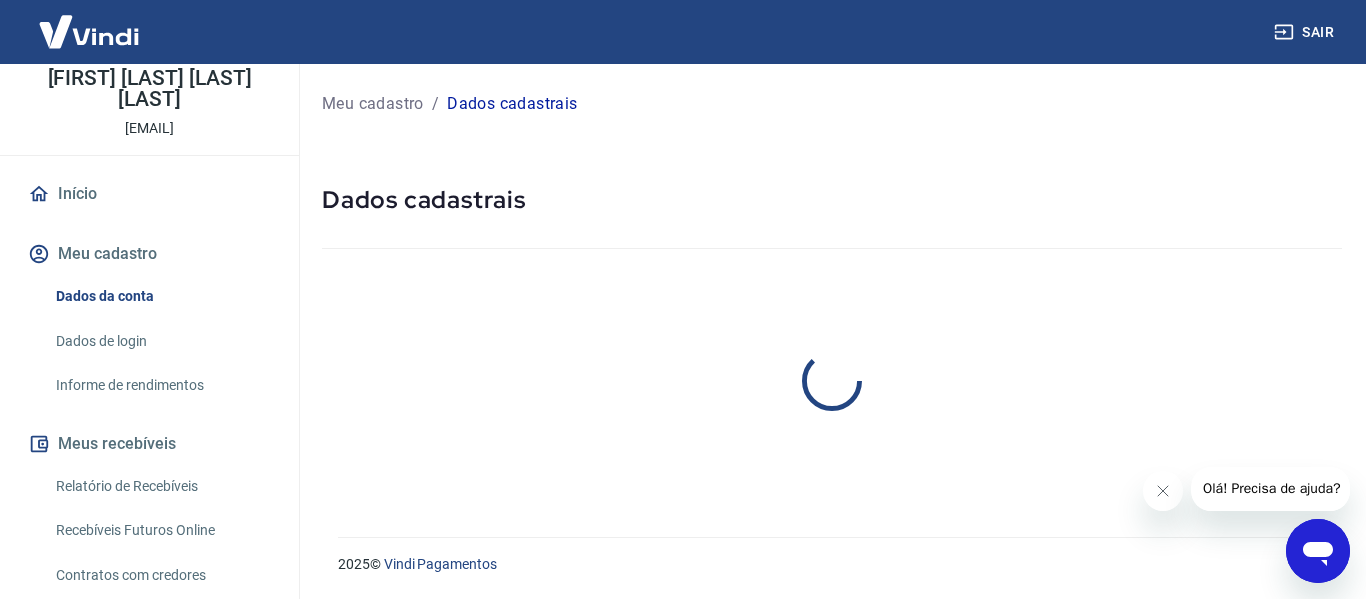 select on "SP" 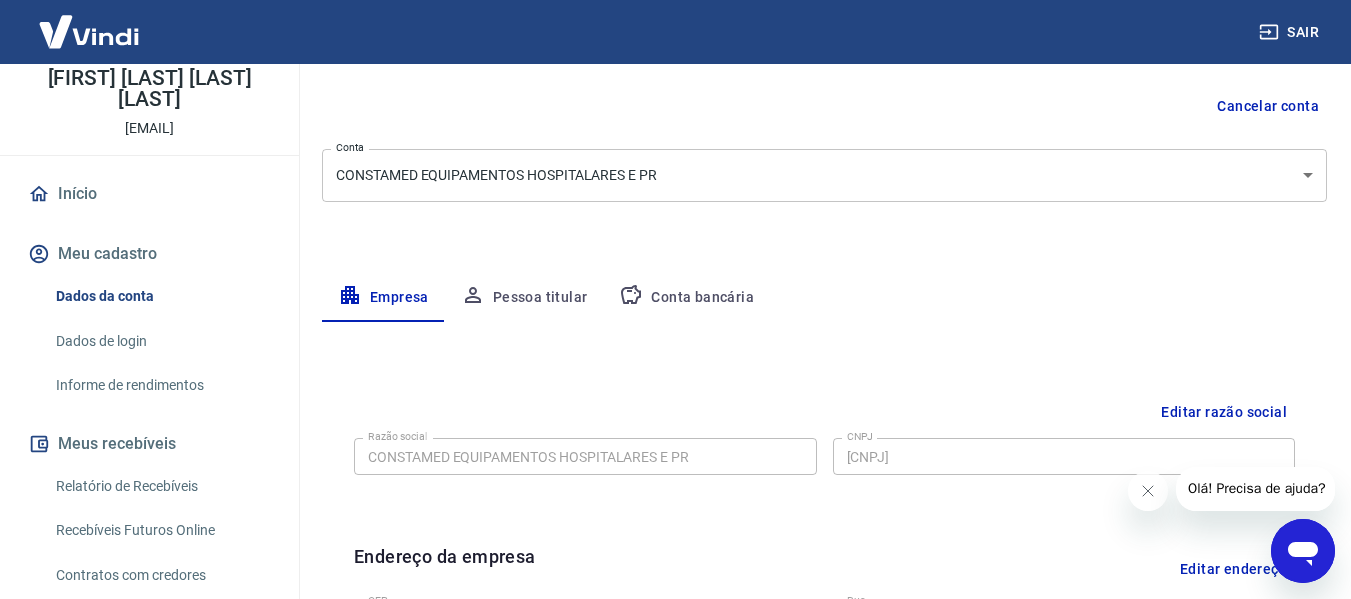 scroll, scrollTop: 200, scrollLeft: 0, axis: vertical 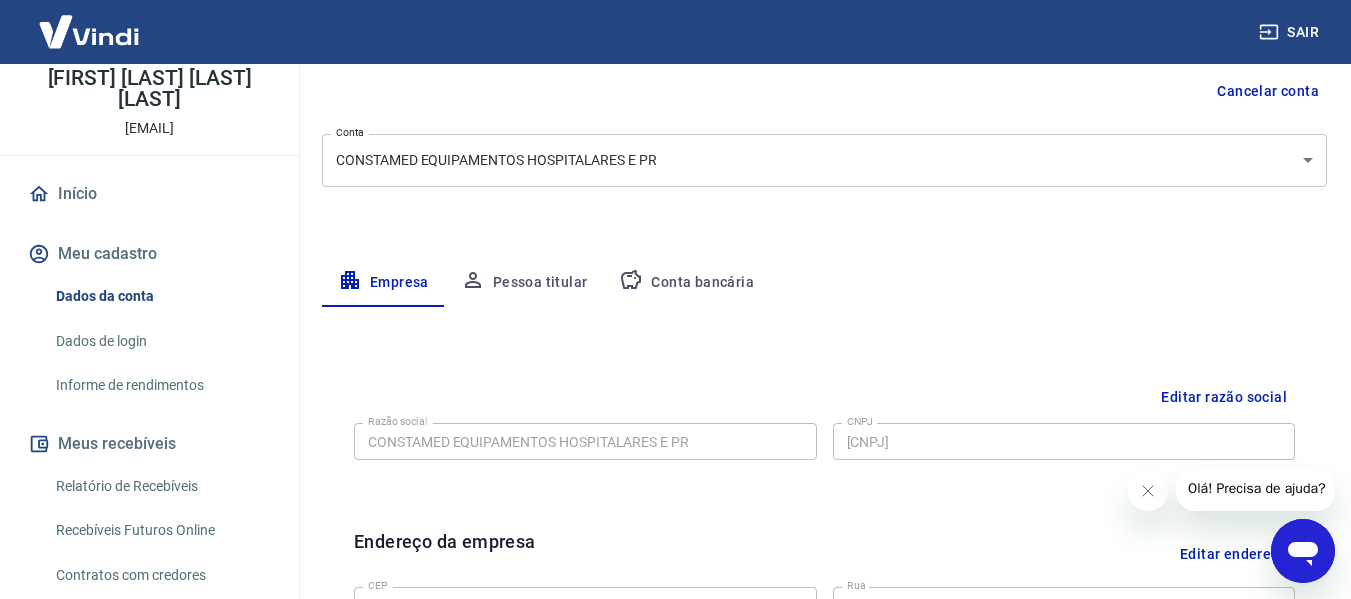 click on "Pessoa titular" at bounding box center [524, 283] 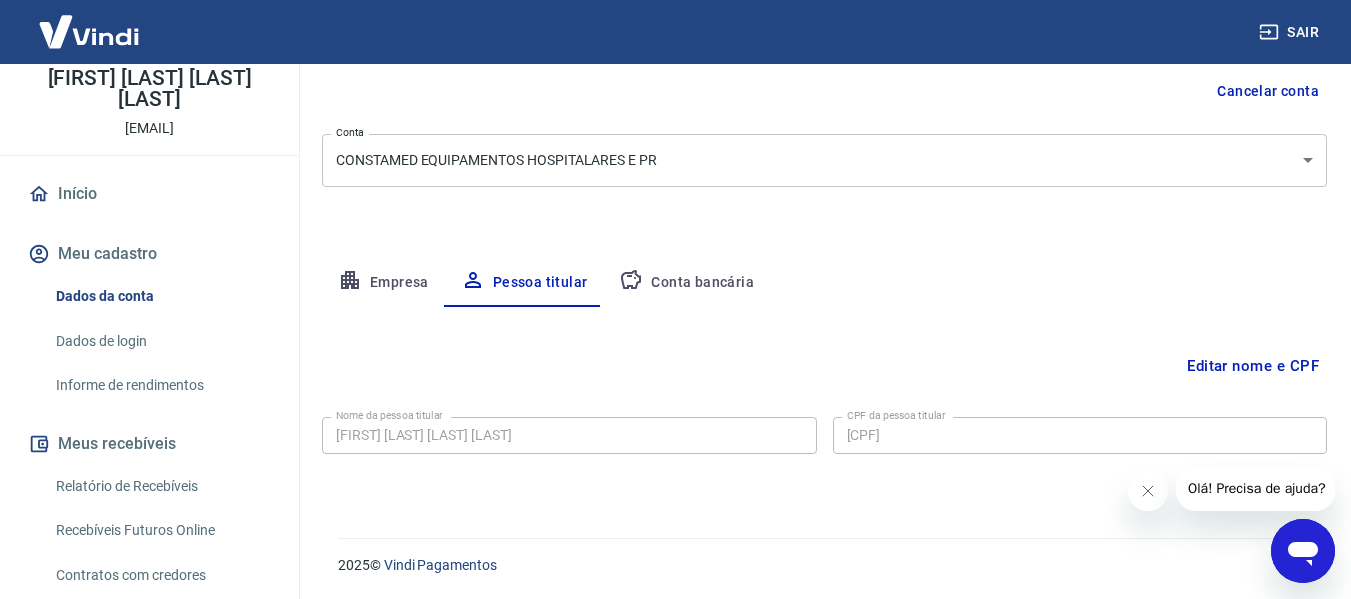 scroll, scrollTop: 201, scrollLeft: 0, axis: vertical 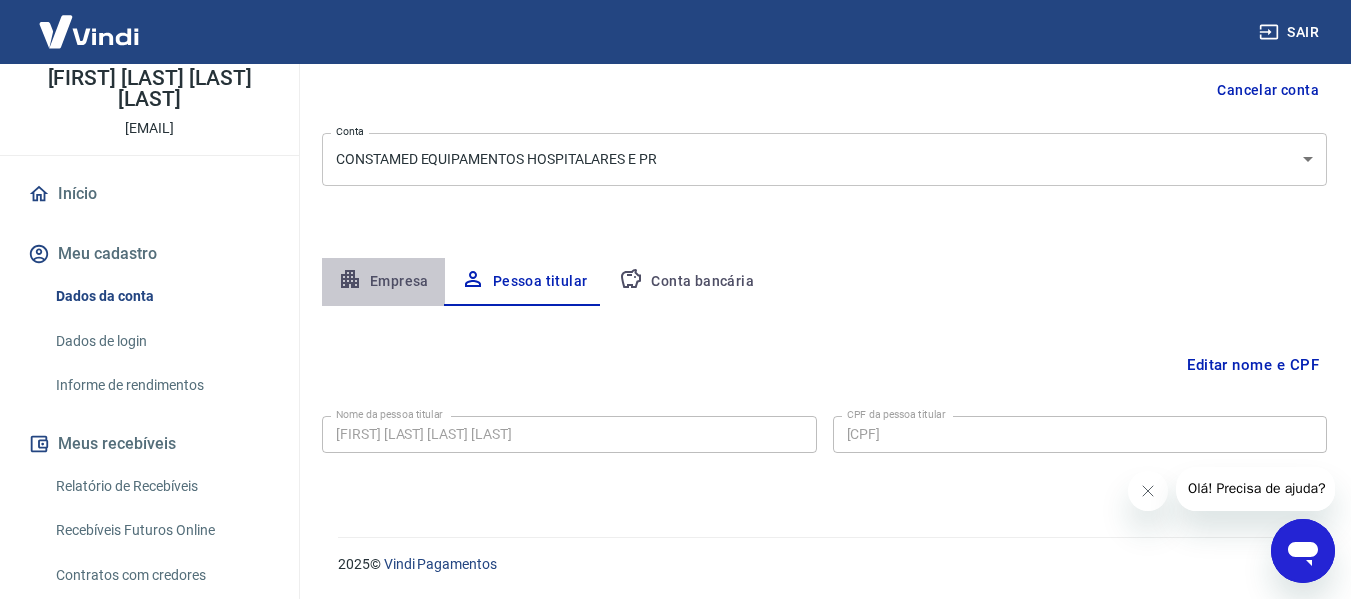 click on "Empresa" at bounding box center [383, 282] 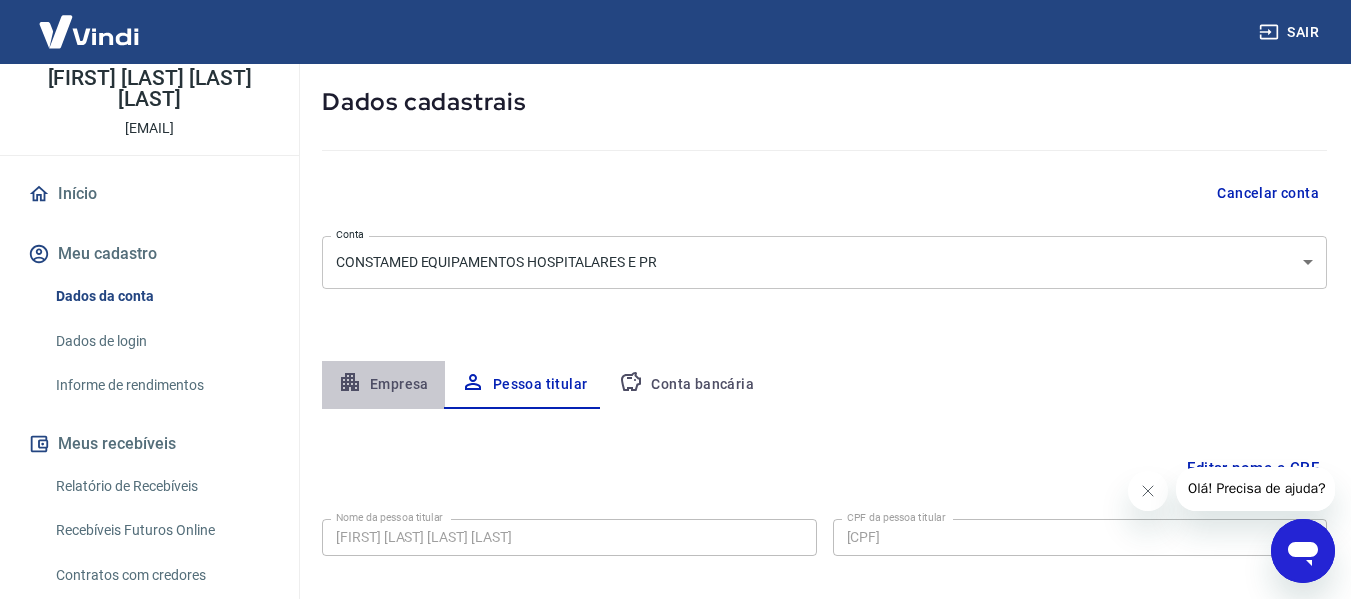 scroll, scrollTop: 201, scrollLeft: 0, axis: vertical 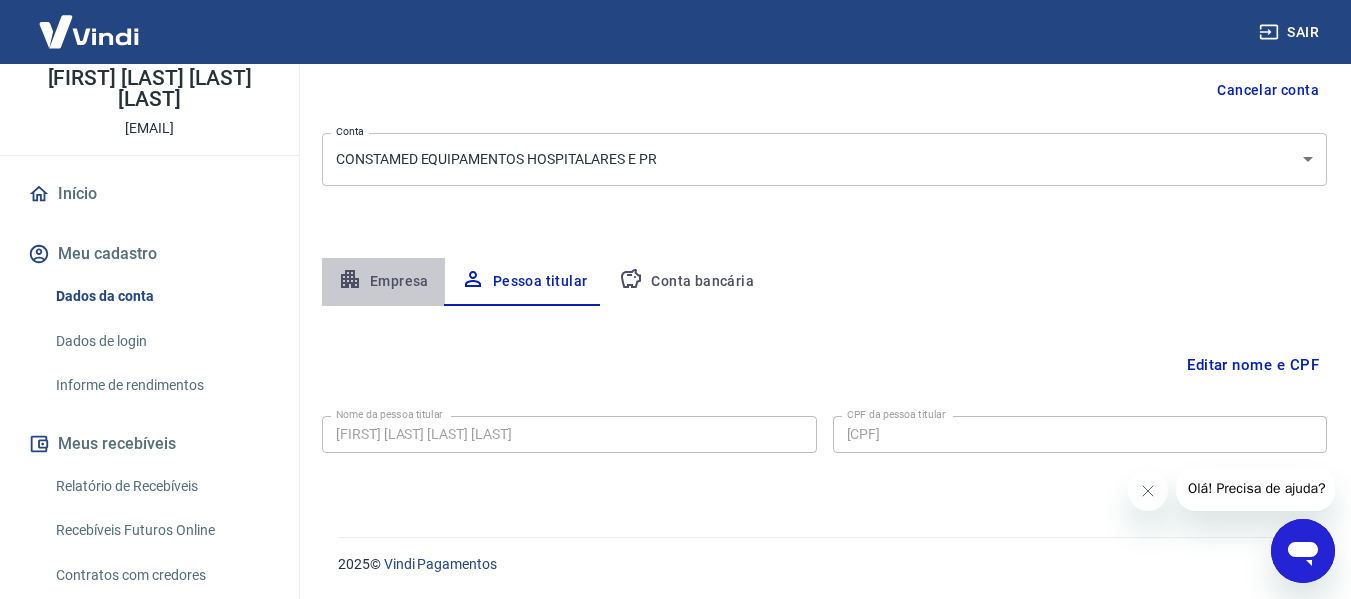 select on "SP" 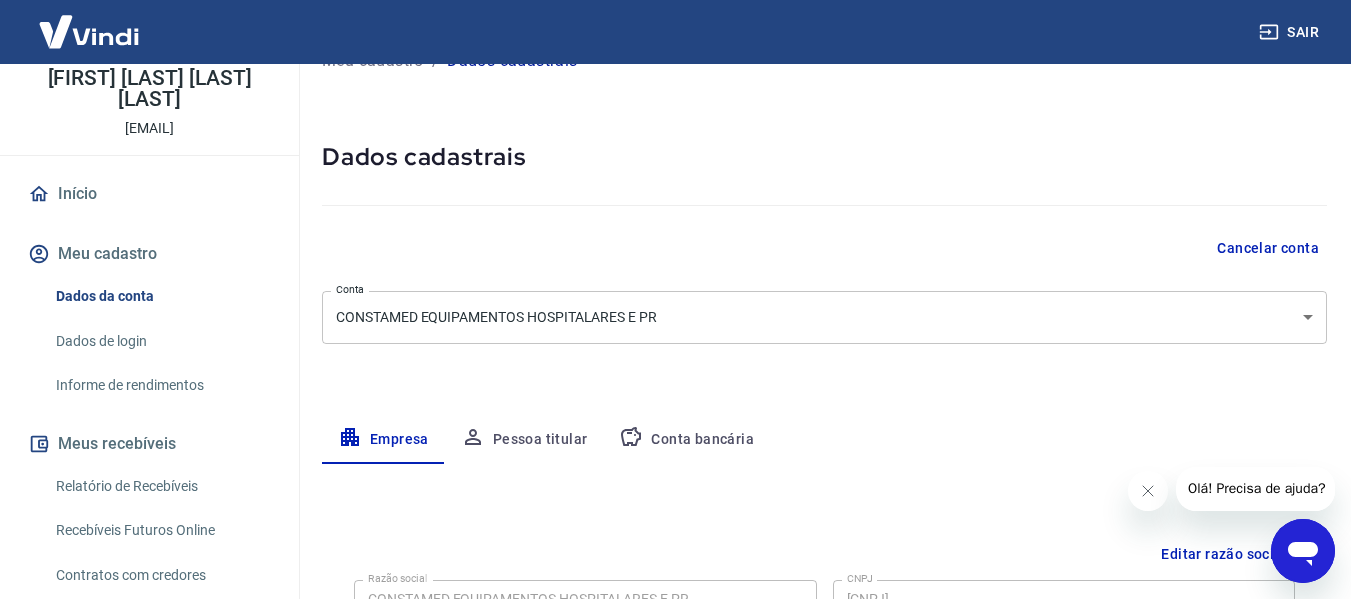 scroll, scrollTop: 0, scrollLeft: 0, axis: both 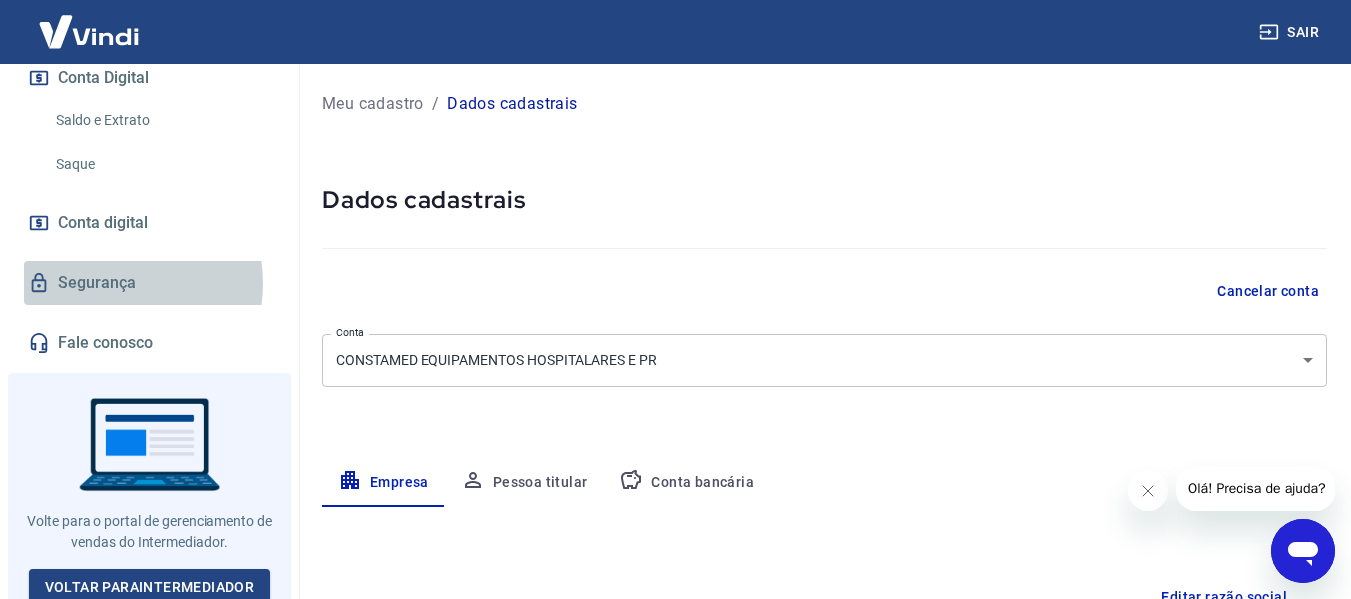 click on "Segurança" at bounding box center (149, 283) 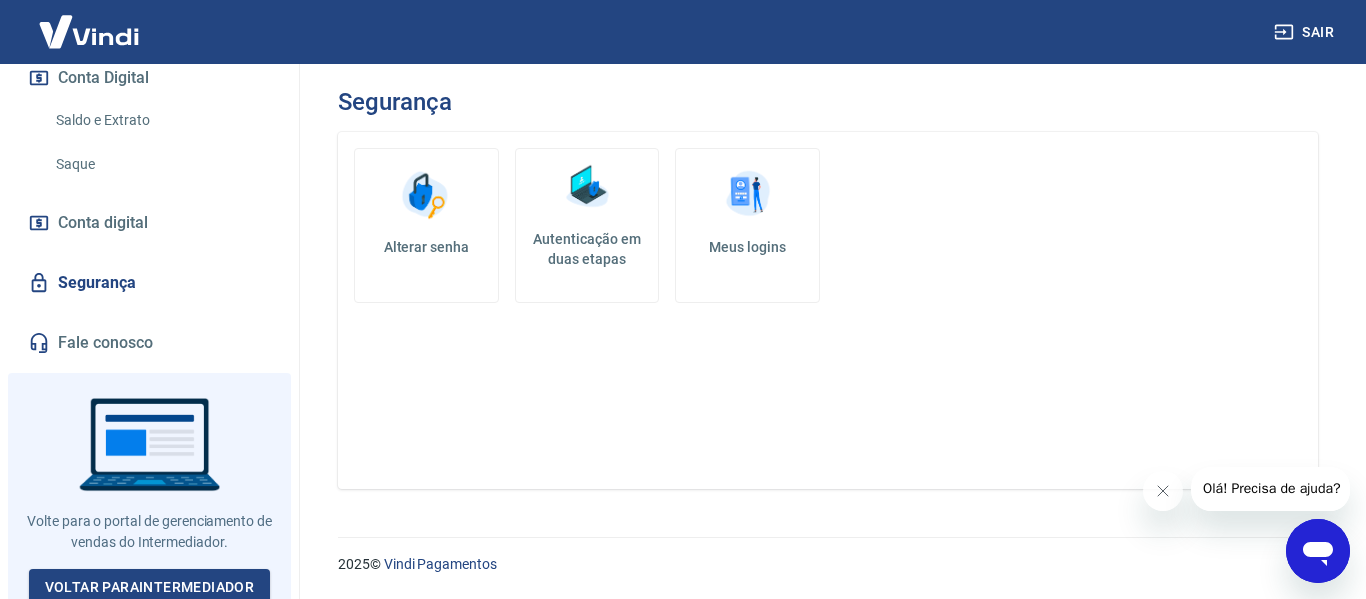click on "Alterar senha" at bounding box center [426, 225] 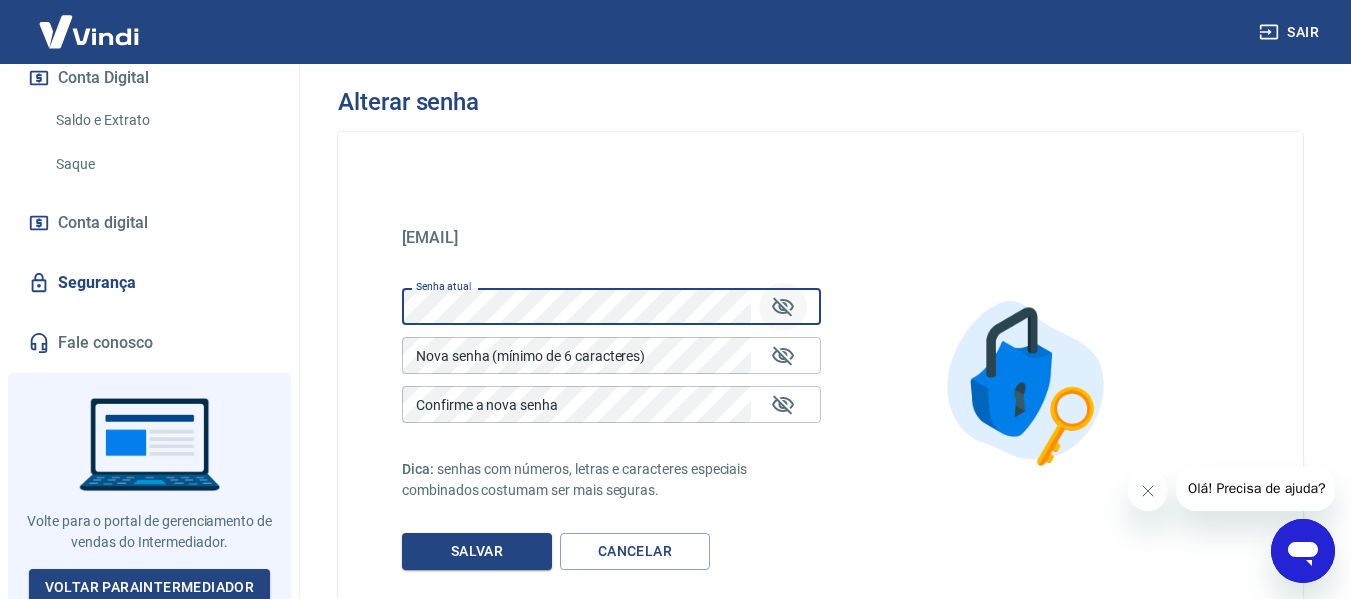click 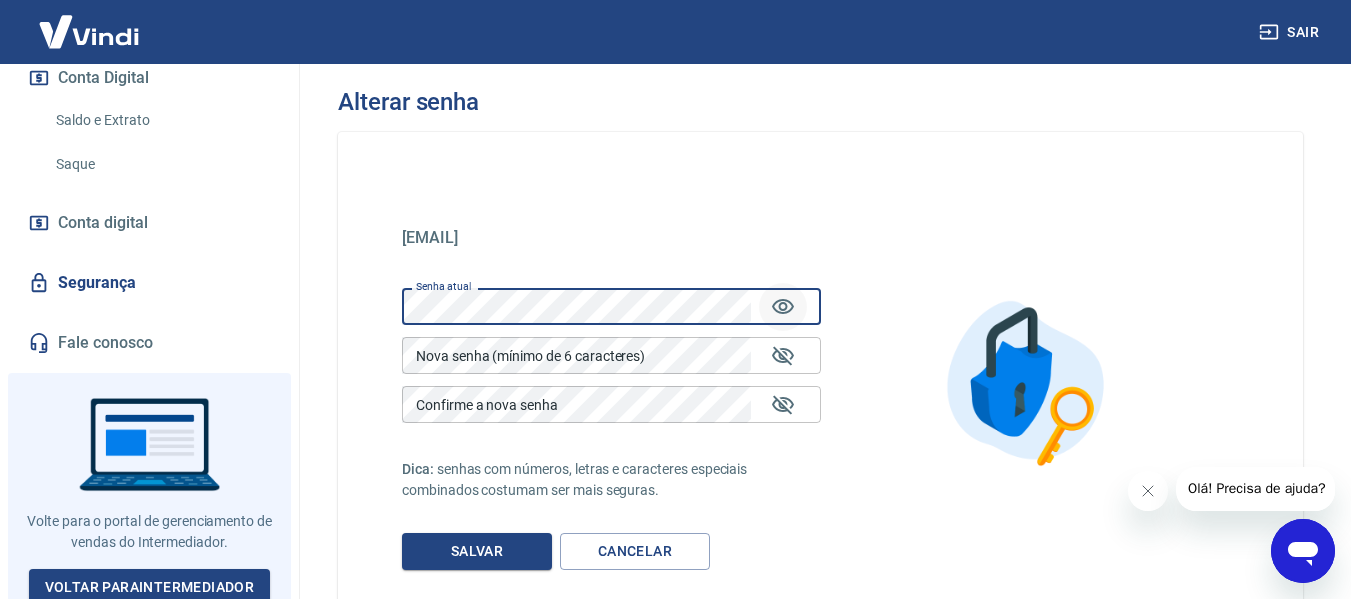 click on "[EMAIL] [EMAIL] Senha atual Senha atual Nova senha (mínimo de 6 caracteres) Nova senha (mínimo de 6 caracteres) Confirme a nova senha Confirme a nova senha Dica: senhas com números, letras e caracteres especiais combinados costumam ser mais seguras. Salvar Cancelar" at bounding box center (611, 383) 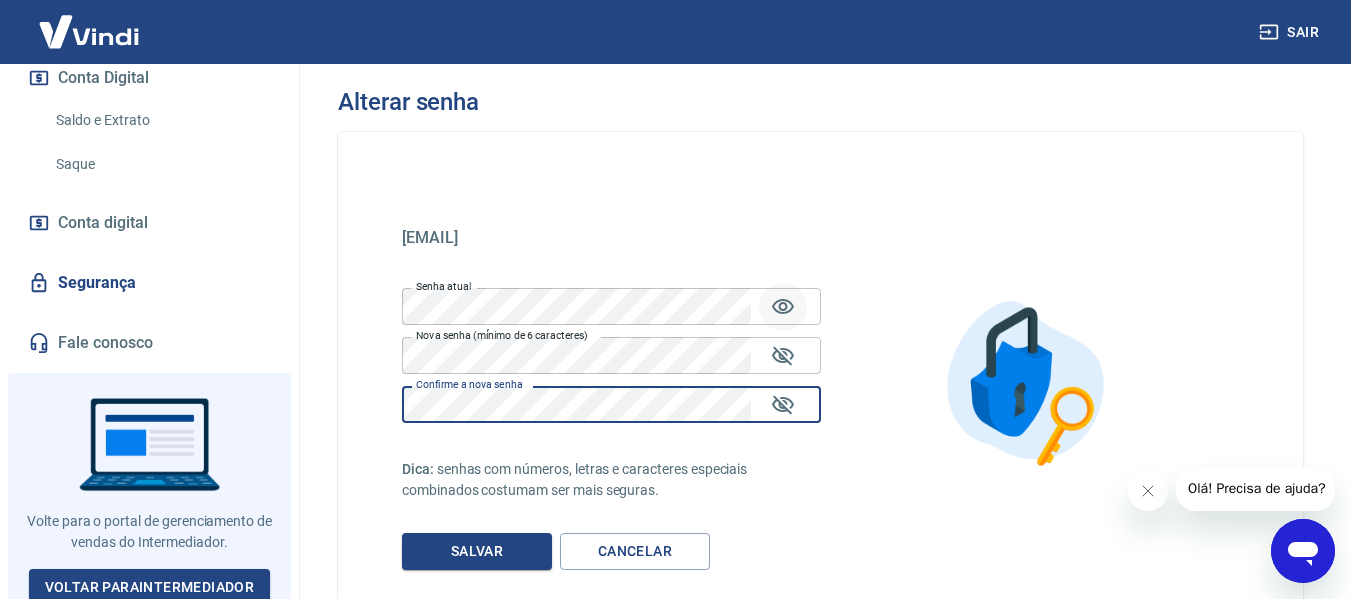 click on "Confirme a nova senha Confirme a nova senha" at bounding box center [611, 404] 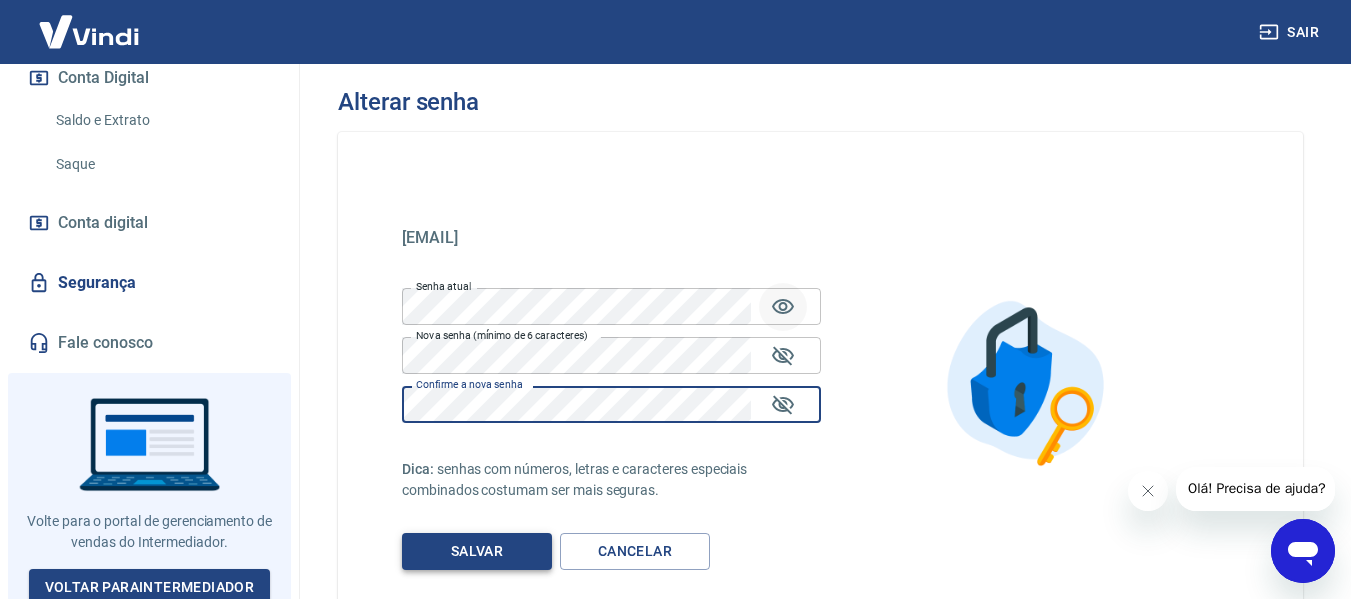 click on "Salvar" at bounding box center [477, 551] 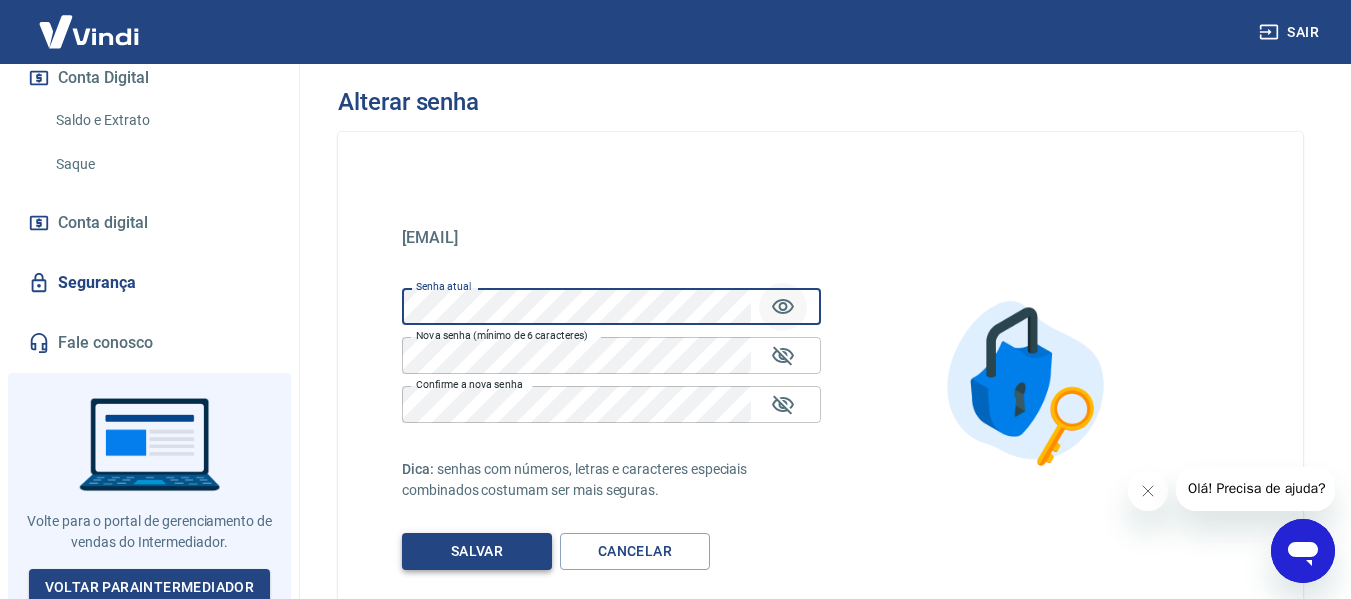 click on "Salvar" at bounding box center (477, 551) 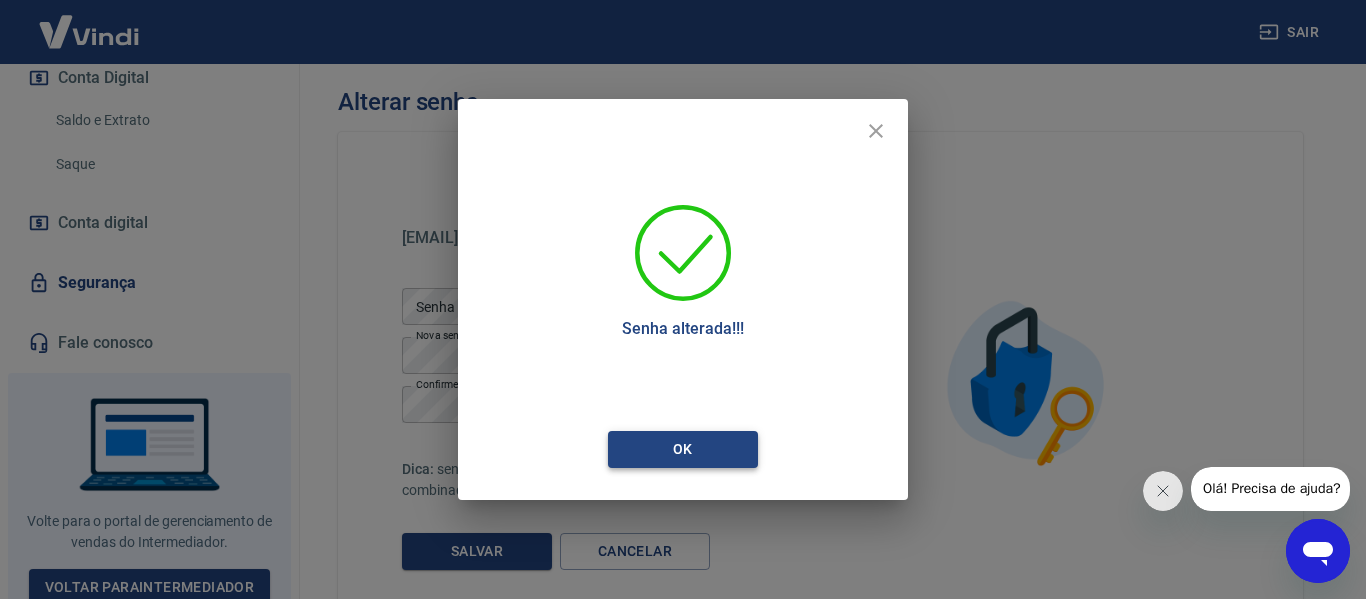 click on "Ok" at bounding box center (683, 449) 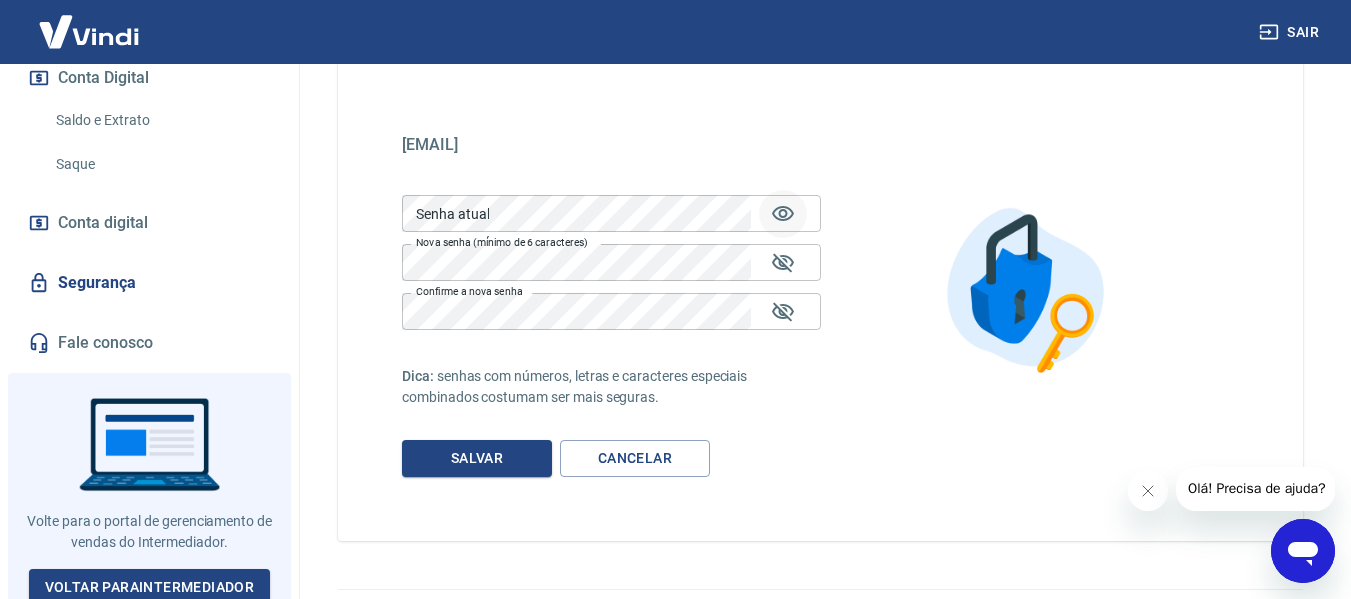 scroll, scrollTop: 145, scrollLeft: 0, axis: vertical 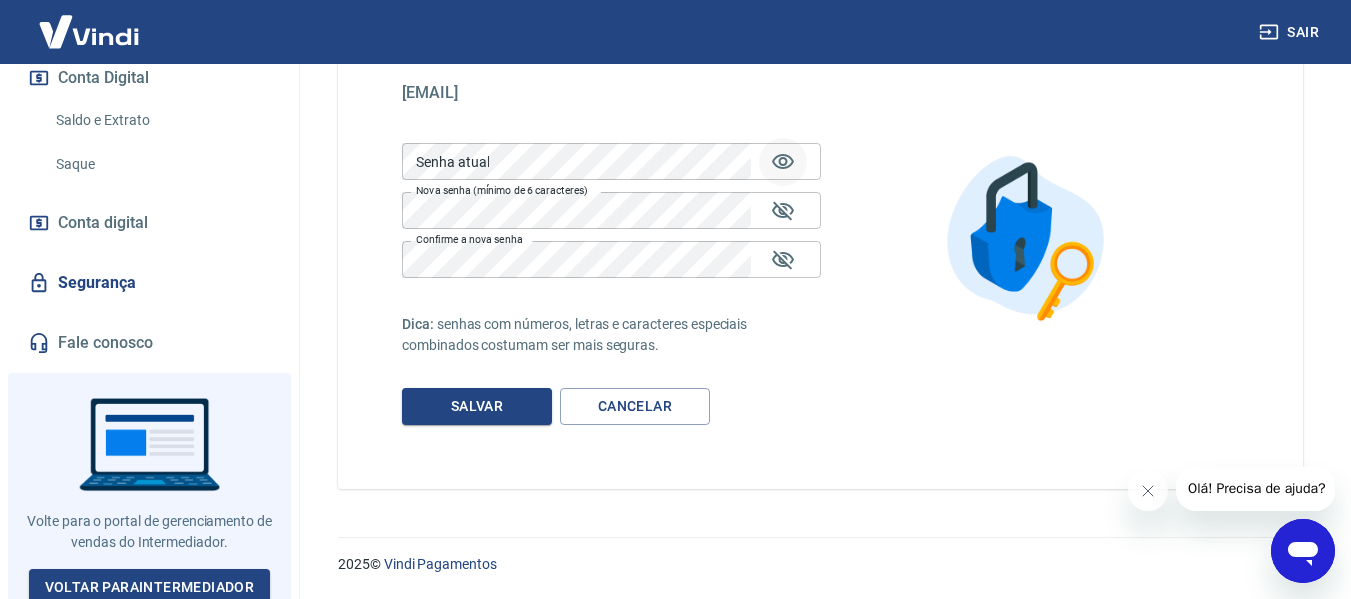 click on "Segurança" at bounding box center [149, 283] 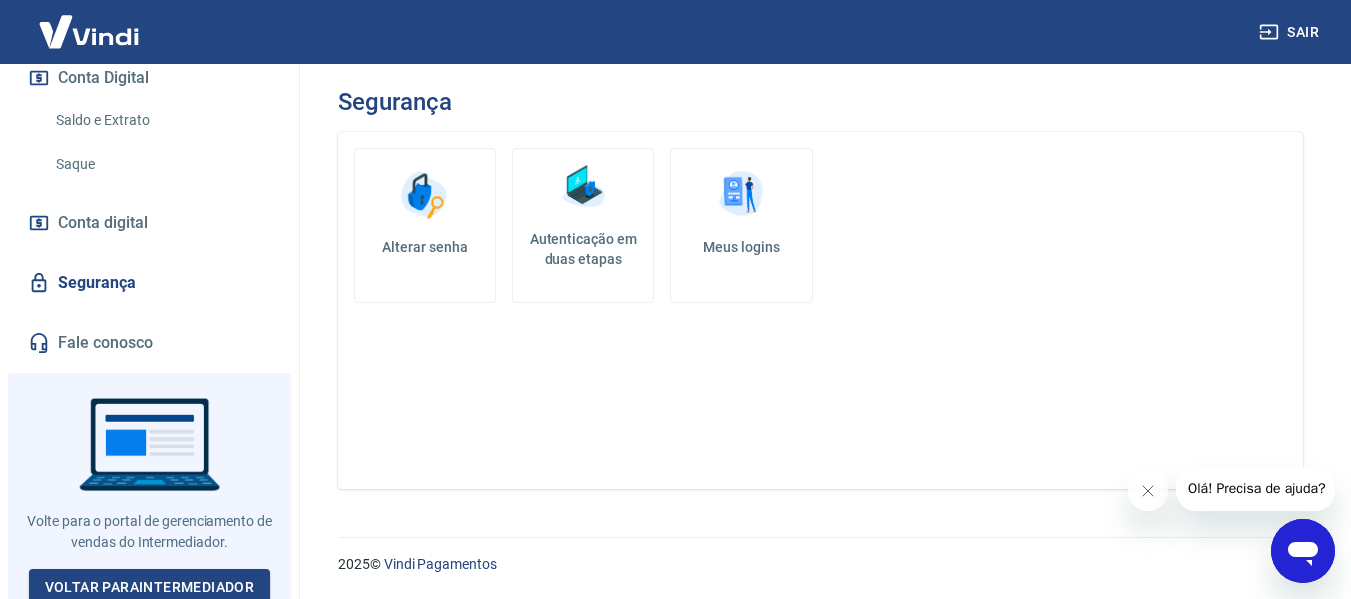 scroll, scrollTop: 0, scrollLeft: 0, axis: both 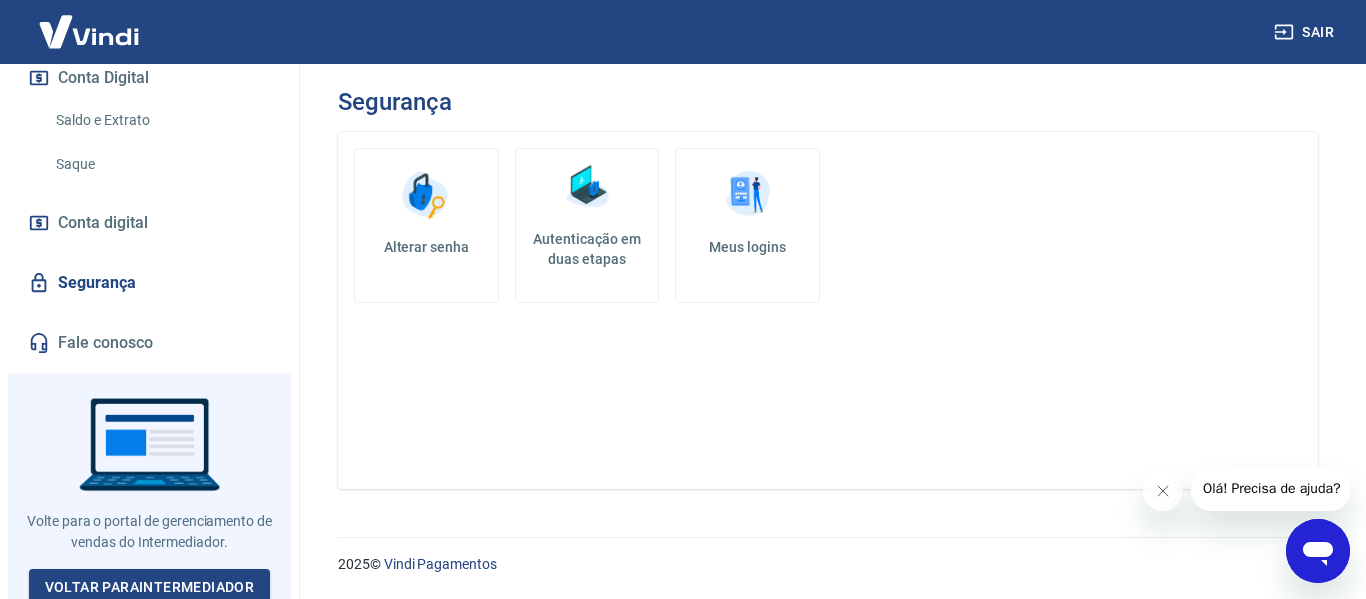 click on "Autenticação em duas etapas" at bounding box center [587, 249] 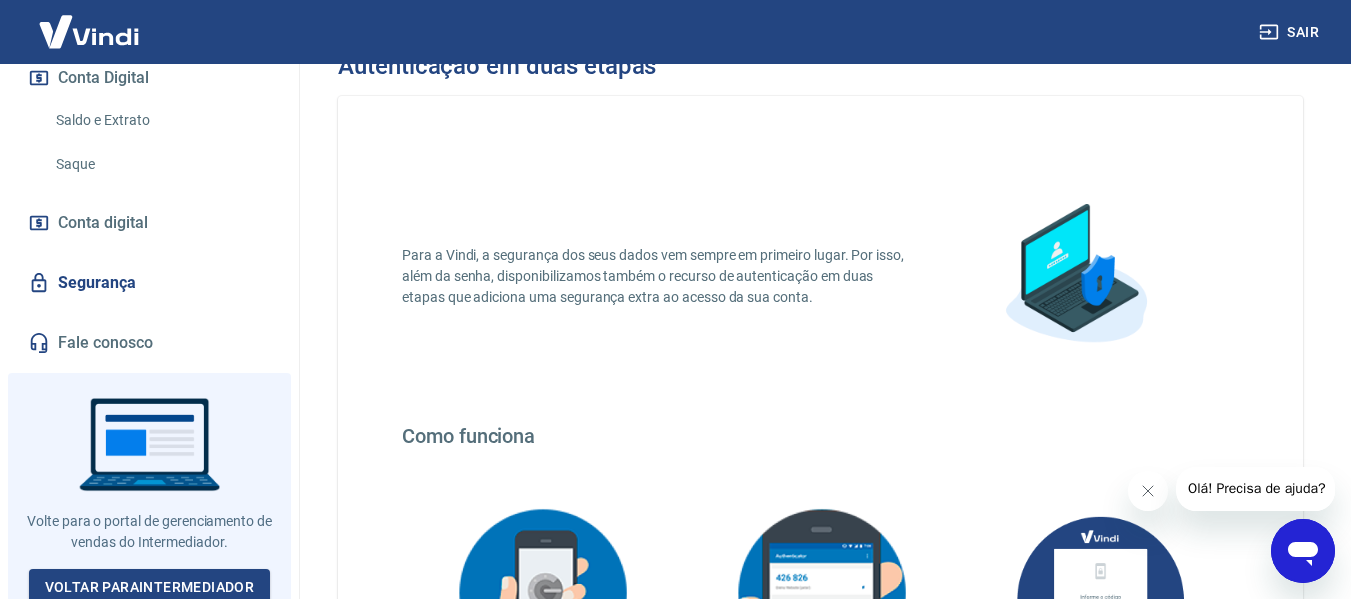 scroll, scrollTop: 0, scrollLeft: 0, axis: both 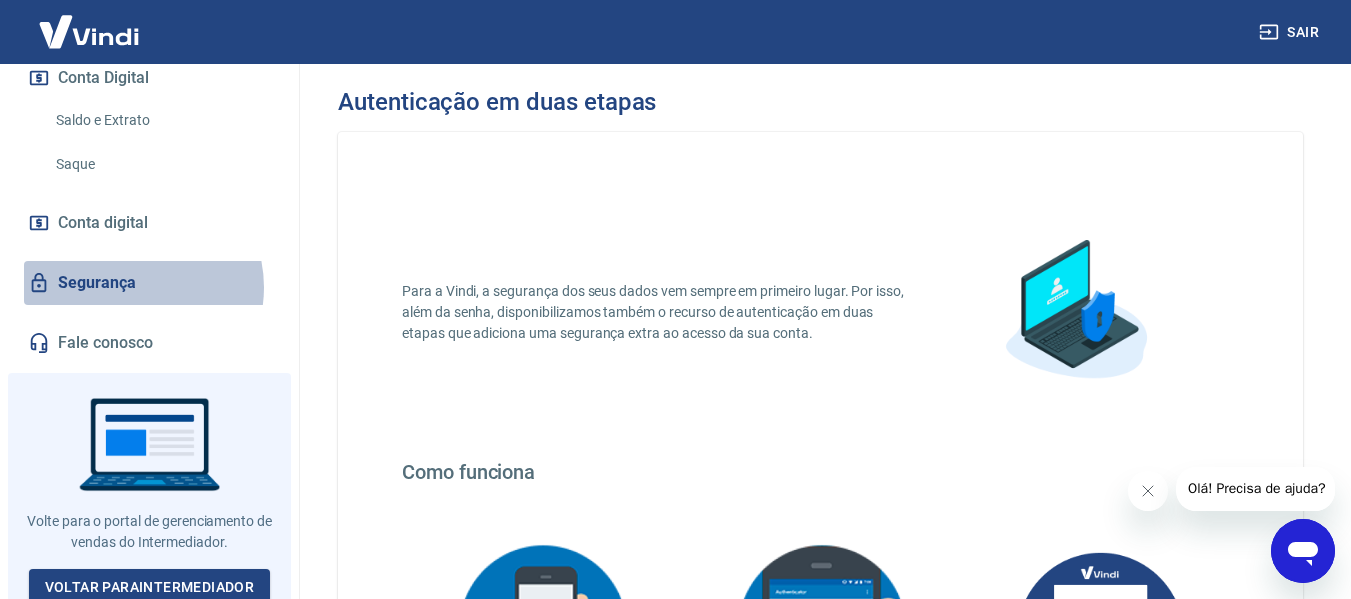 click on "Segurança" at bounding box center (149, 283) 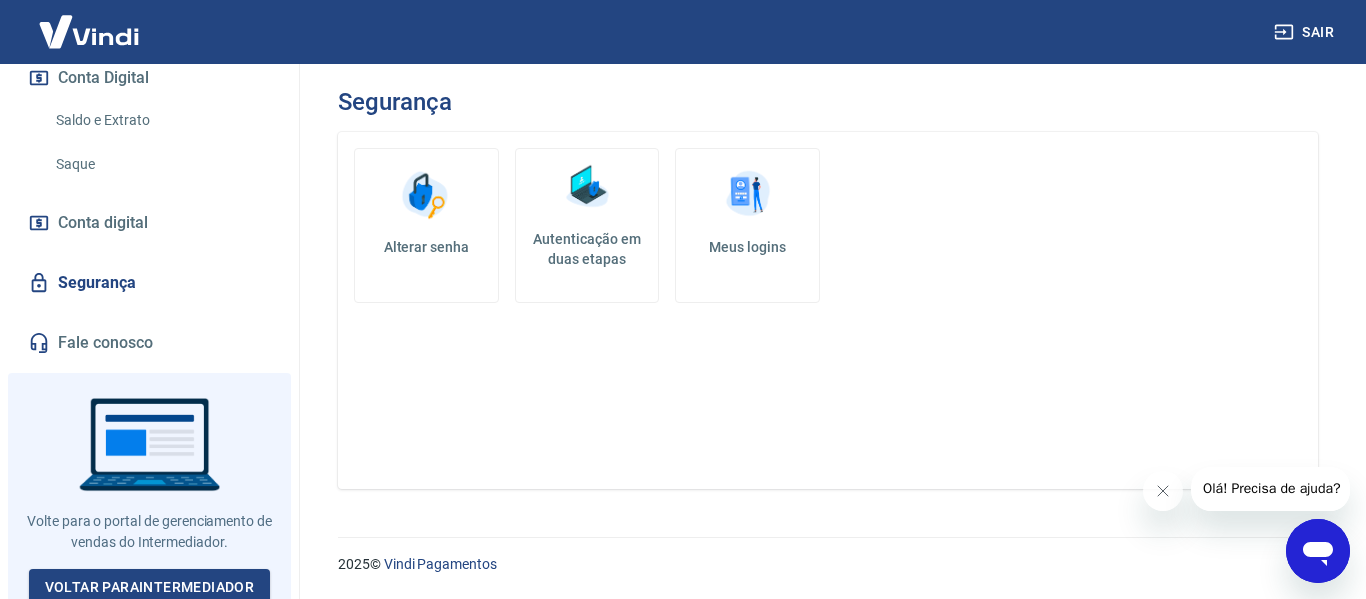 click on "Meus logins" at bounding box center [747, 225] 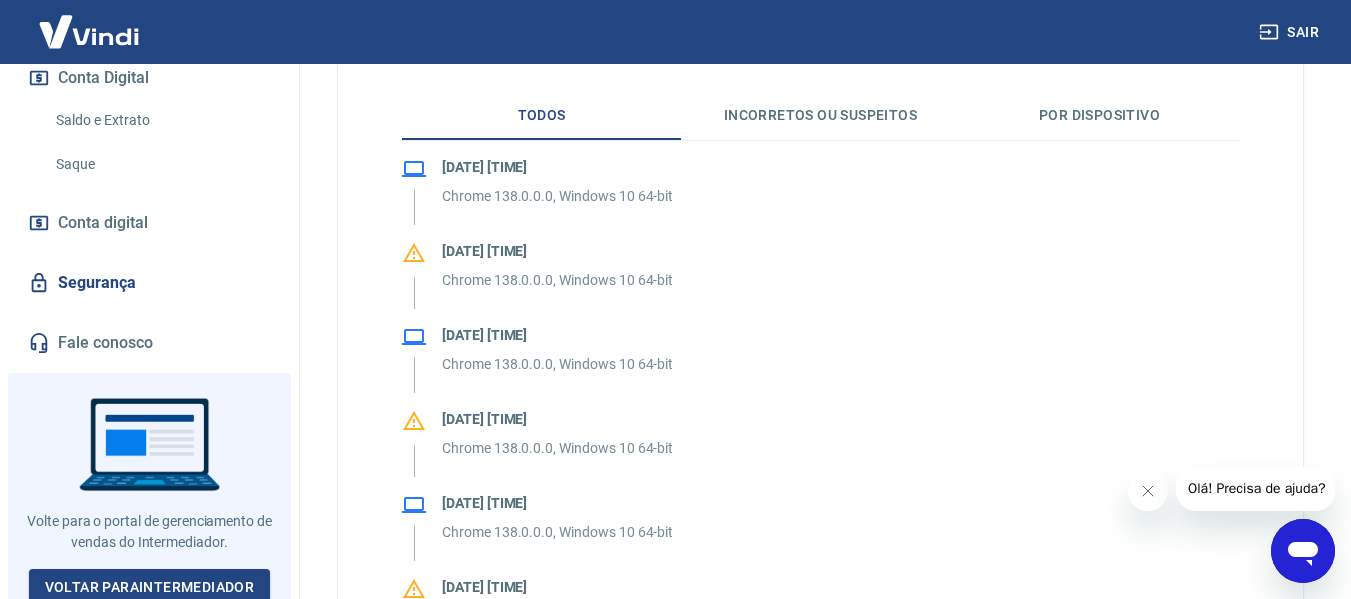 scroll, scrollTop: 800, scrollLeft: 0, axis: vertical 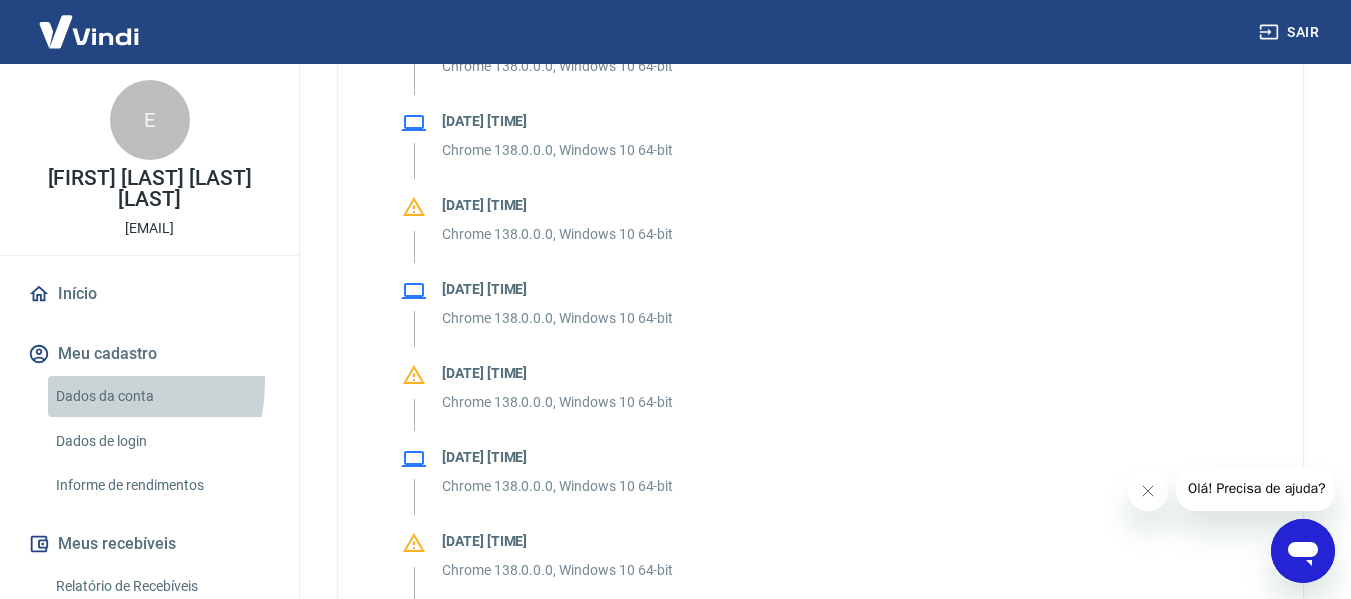 click on "Dados da conta" at bounding box center (161, 396) 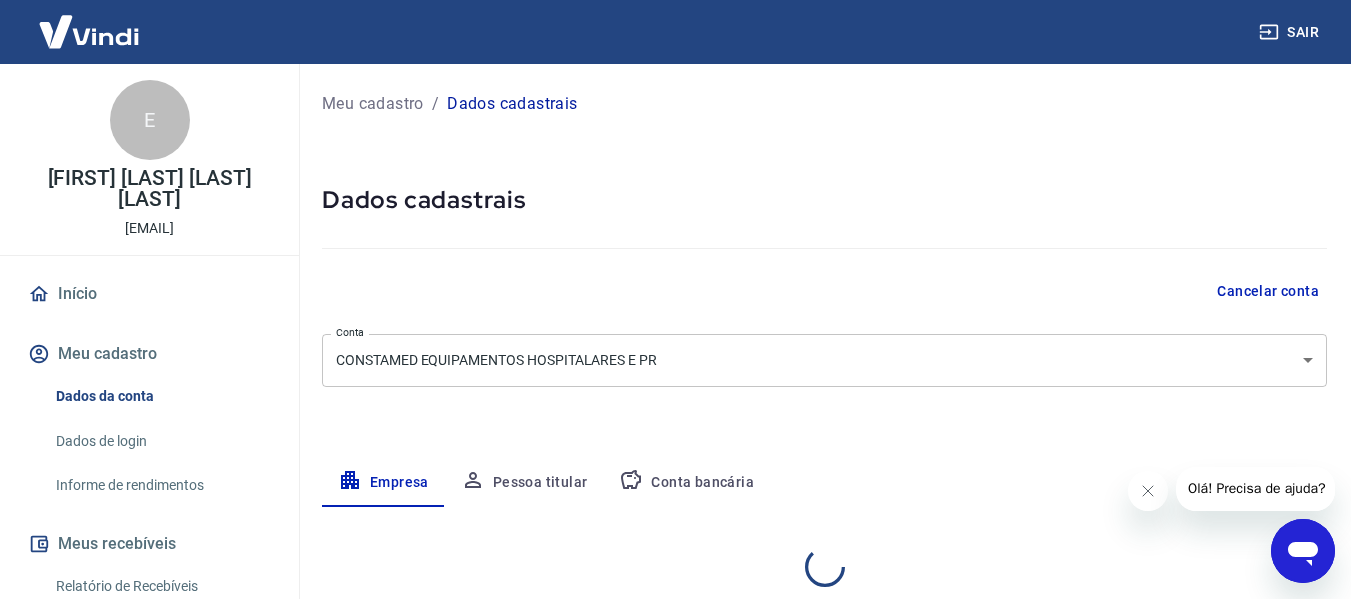 select on "SP" 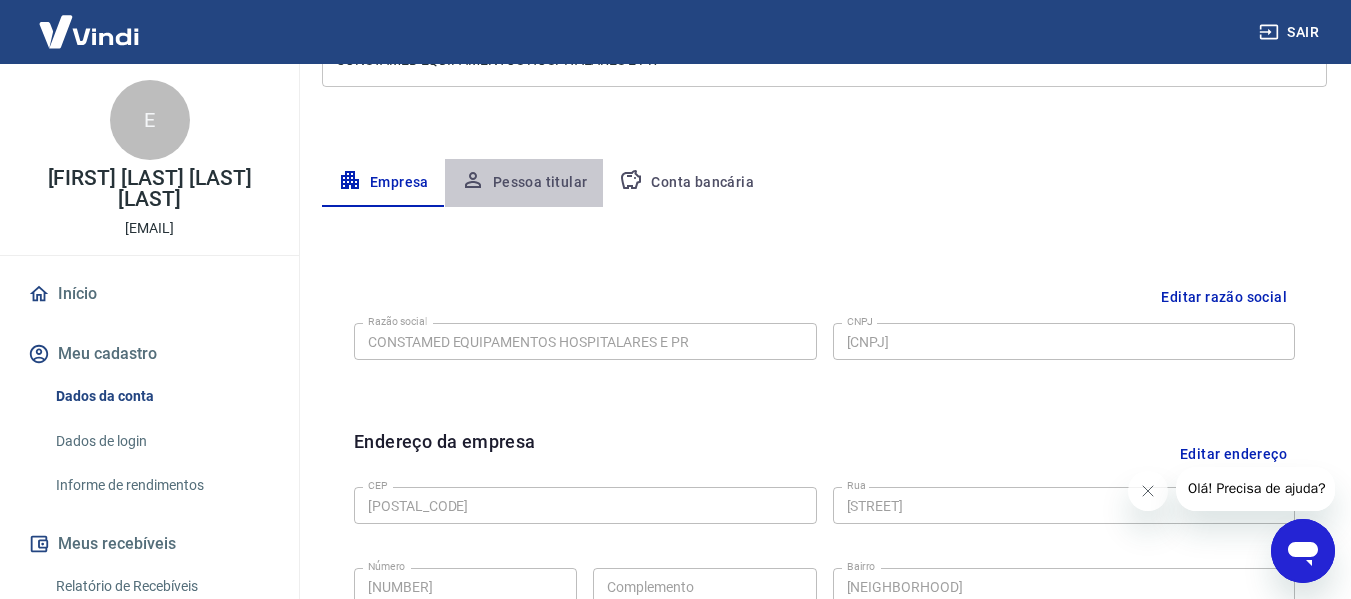 click on "Pessoa titular" at bounding box center [524, 183] 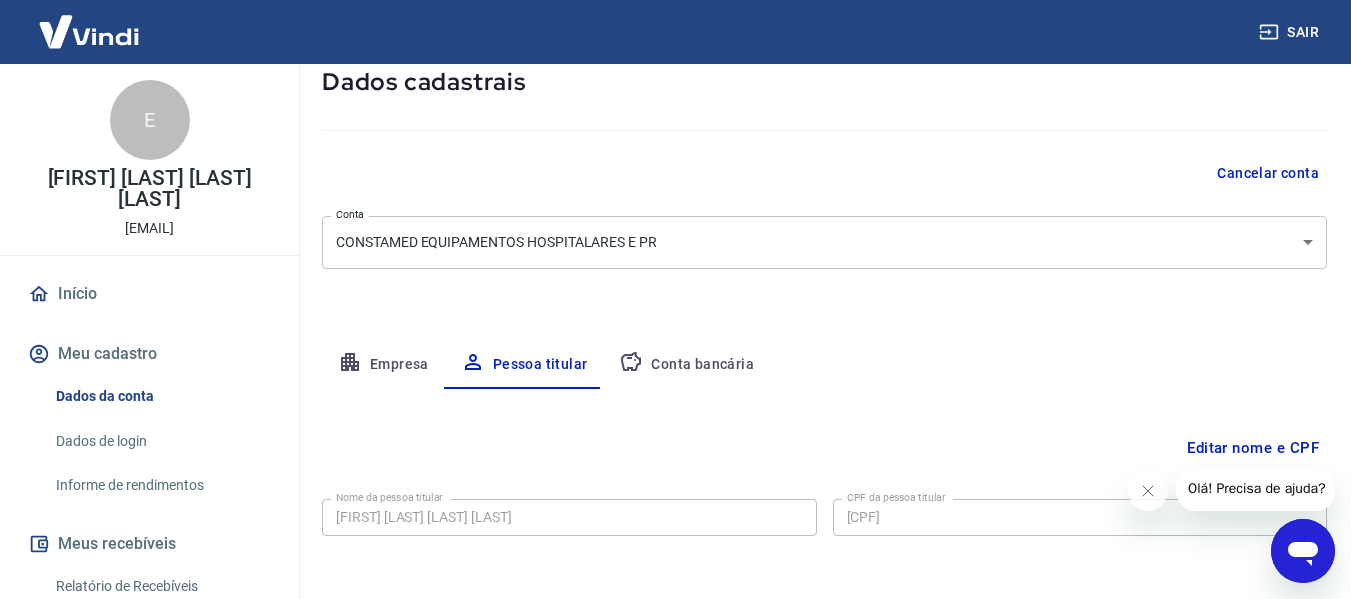scroll, scrollTop: 201, scrollLeft: 0, axis: vertical 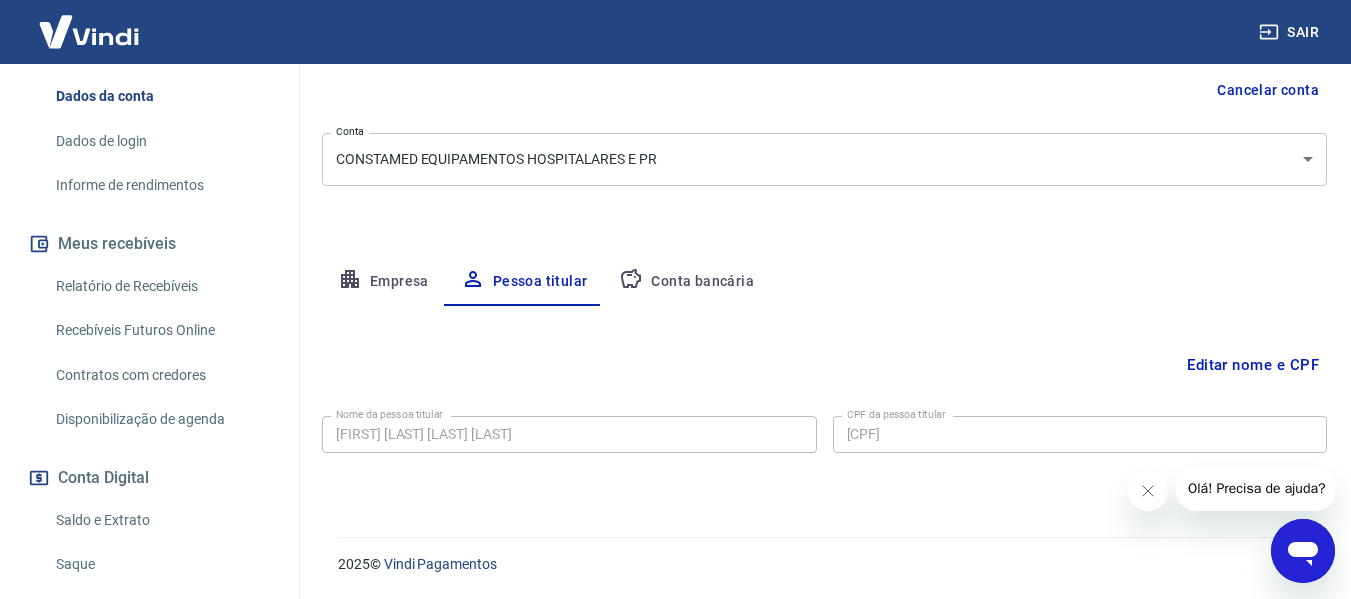 click on "Dados de login" at bounding box center [161, 141] 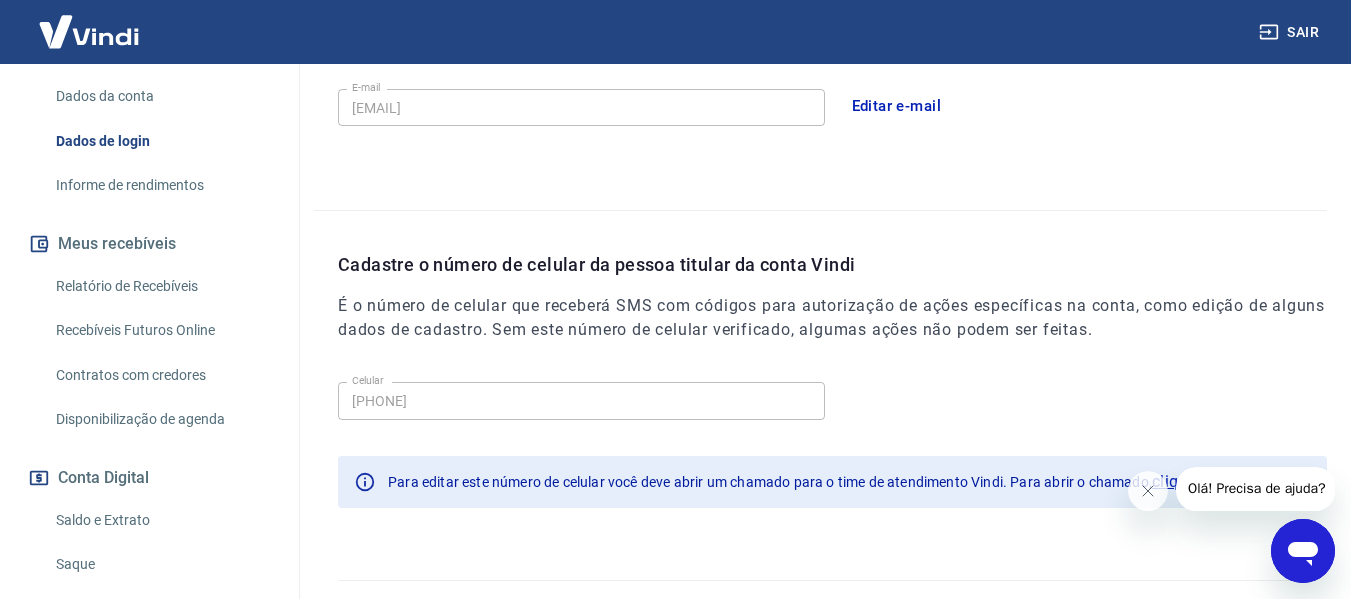 scroll, scrollTop: 666, scrollLeft: 0, axis: vertical 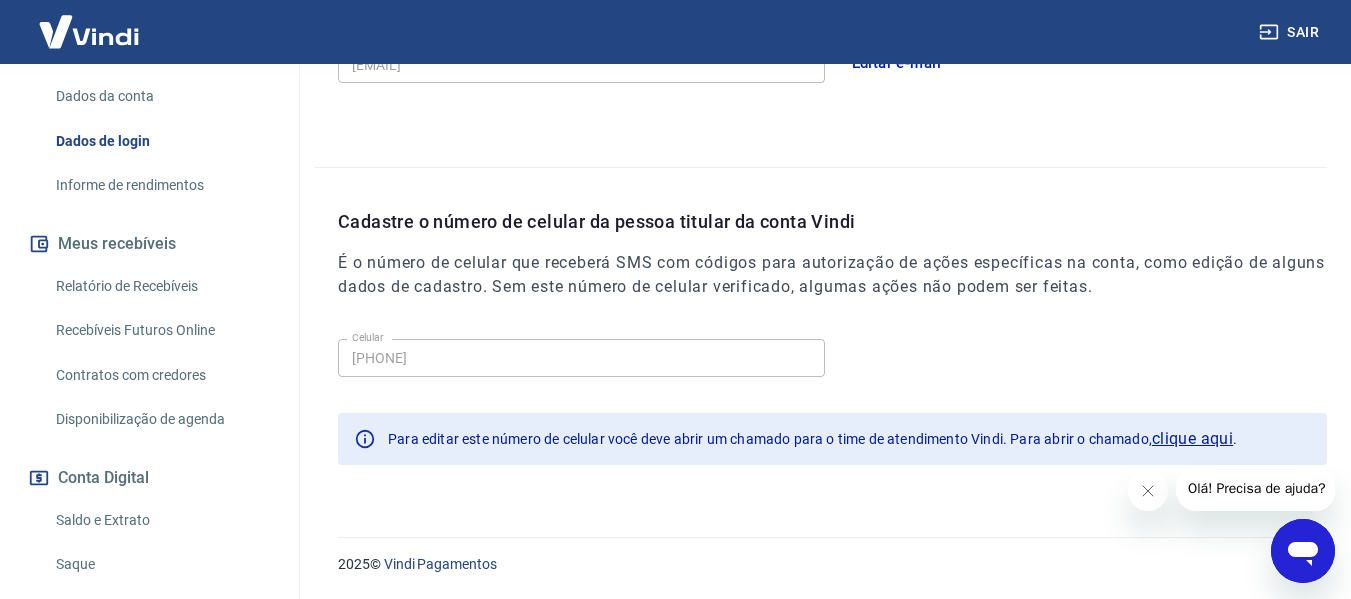 click on "clique aqui" at bounding box center [1192, 439] 